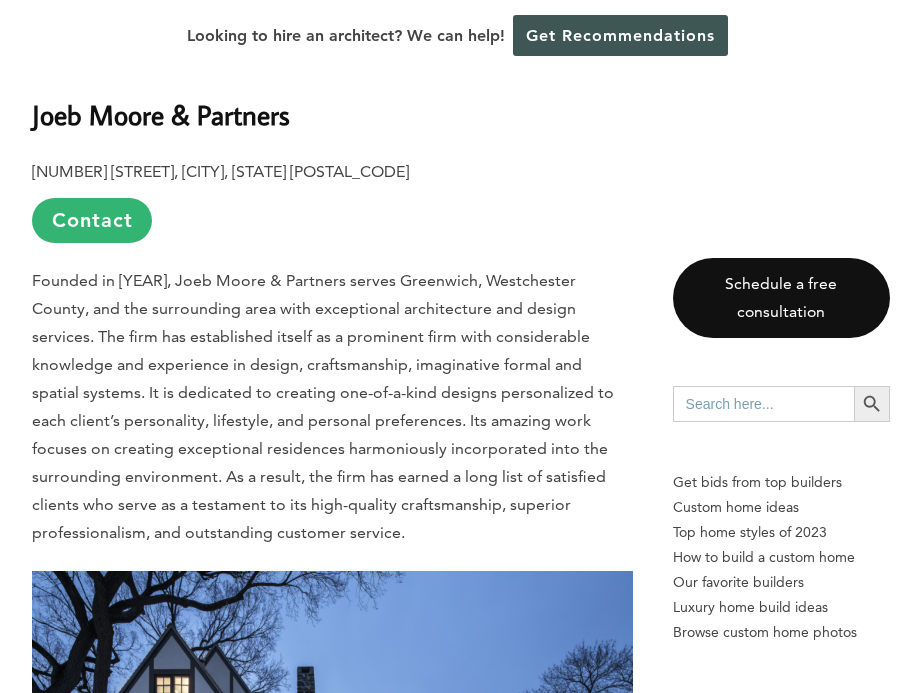 scroll, scrollTop: 2342, scrollLeft: 0, axis: vertical 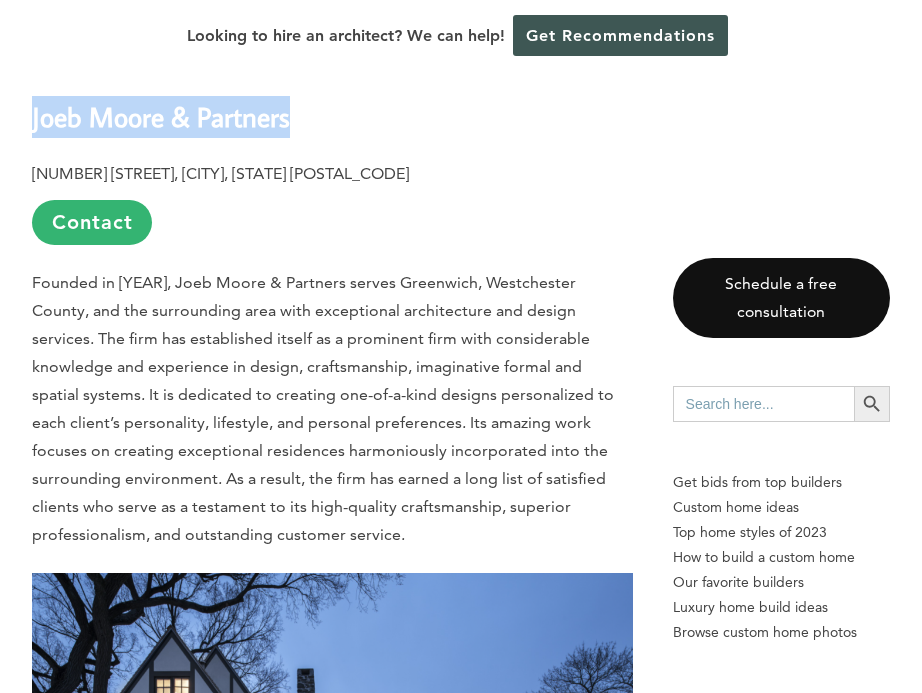 drag, startPoint x: 301, startPoint y: 118, endPoint x: 30, endPoint y: 102, distance: 271.47192 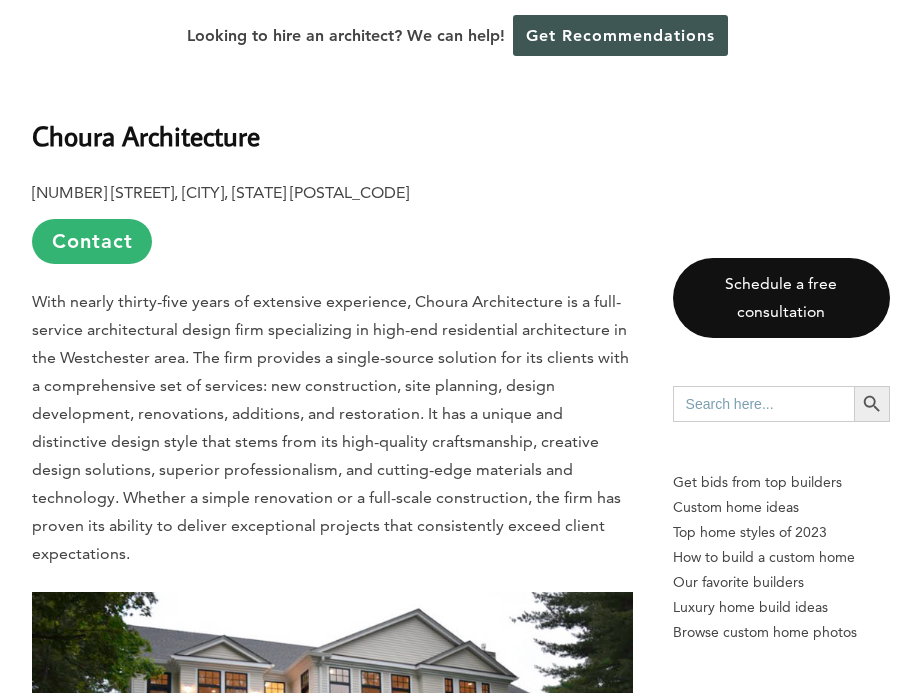 scroll, scrollTop: 6955, scrollLeft: 0, axis: vertical 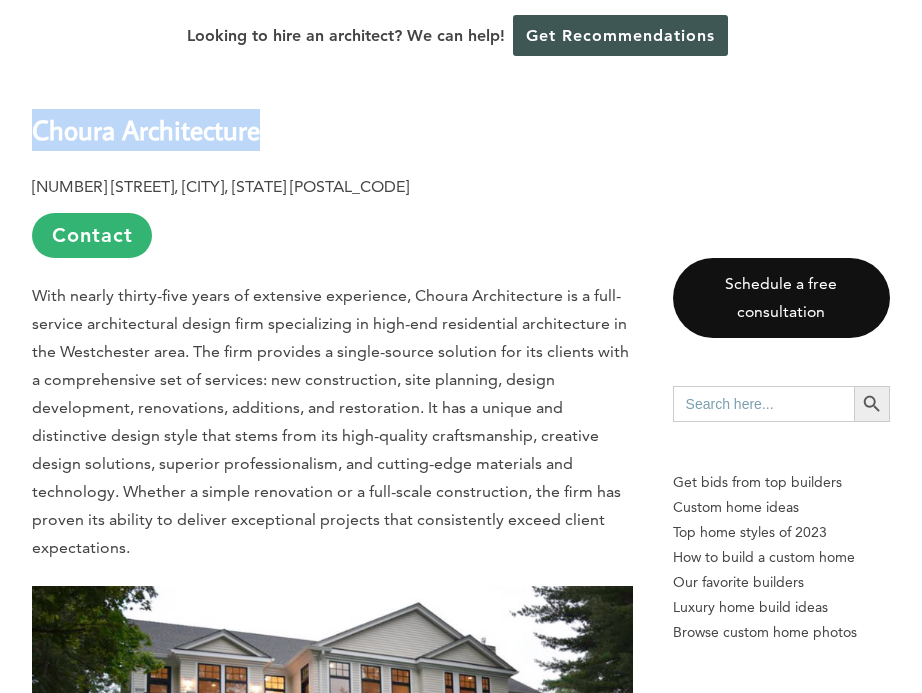 drag, startPoint x: 257, startPoint y: 139, endPoint x: 28, endPoint y: 148, distance: 229.17679 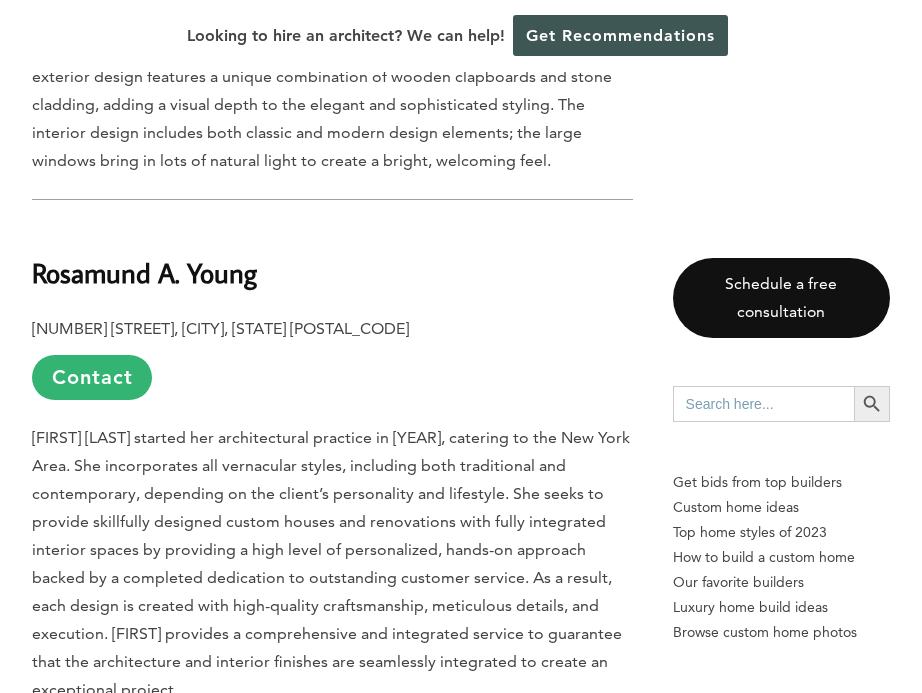 scroll, scrollTop: 7940, scrollLeft: 0, axis: vertical 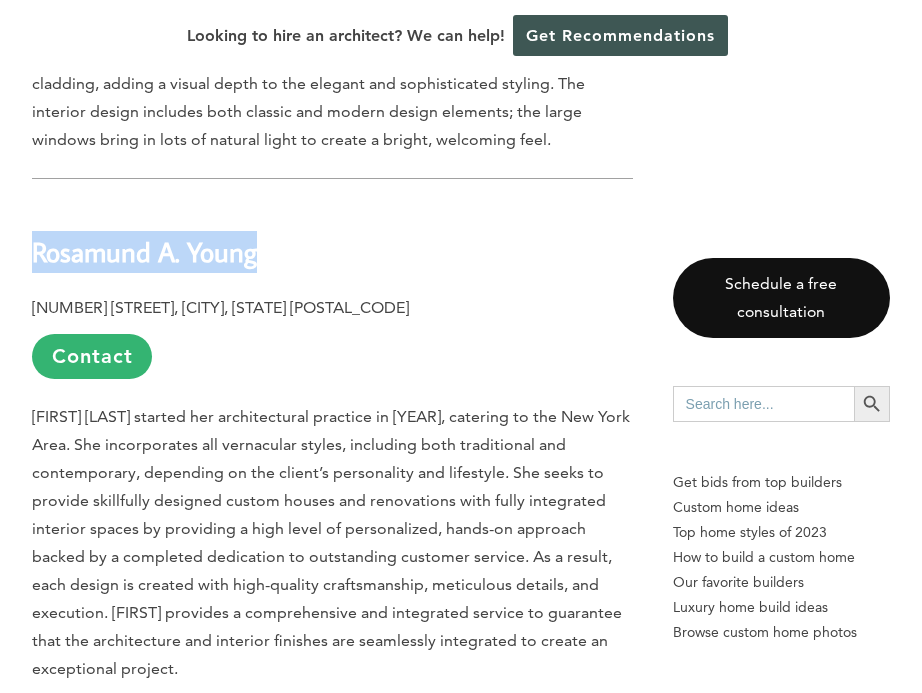 drag, startPoint x: 269, startPoint y: 258, endPoint x: 34, endPoint y: 268, distance: 235.21268 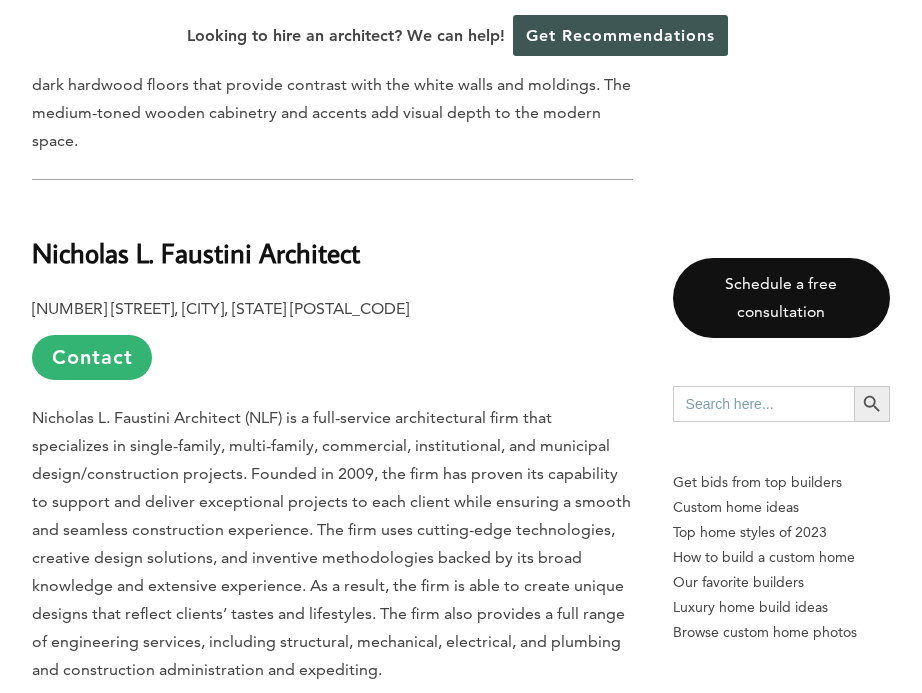 scroll, scrollTop: 9039, scrollLeft: 0, axis: vertical 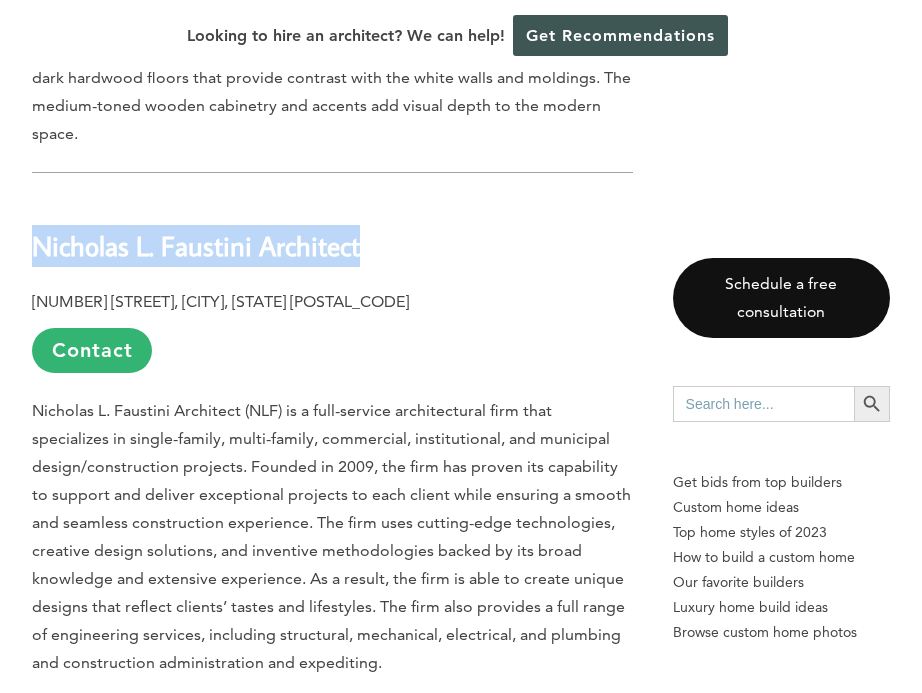 drag, startPoint x: 359, startPoint y: 241, endPoint x: 31, endPoint y: 224, distance: 328.44025 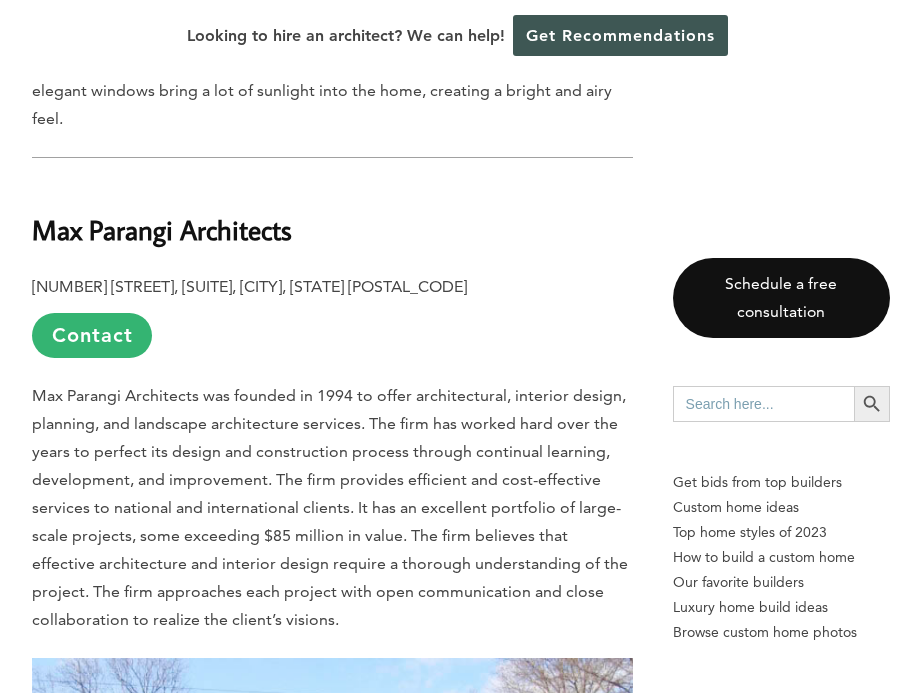 scroll, scrollTop: 10278, scrollLeft: 0, axis: vertical 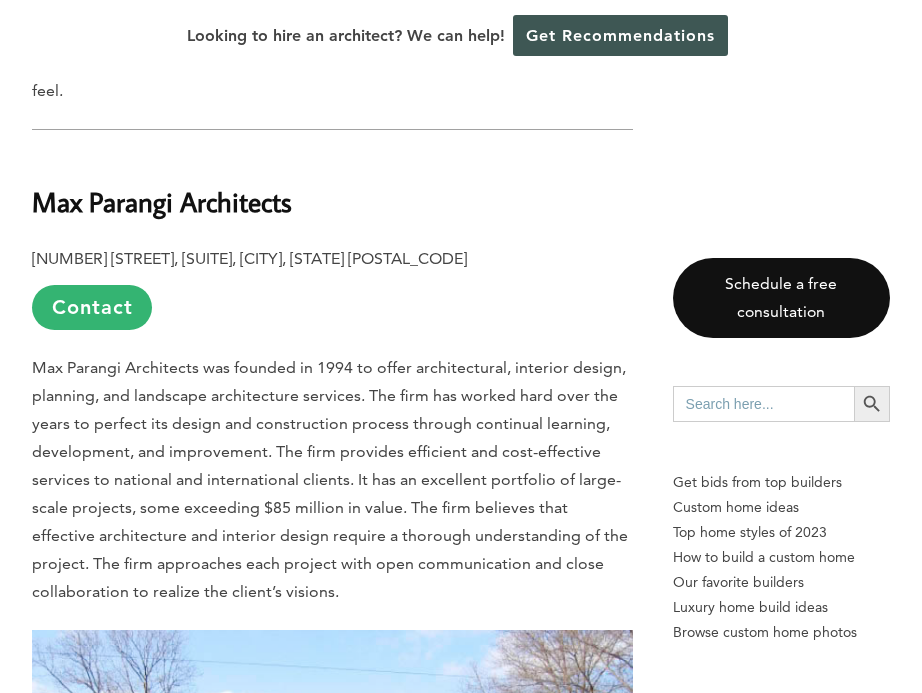 click on "Max Parangi Architects" at bounding box center (332, 188) 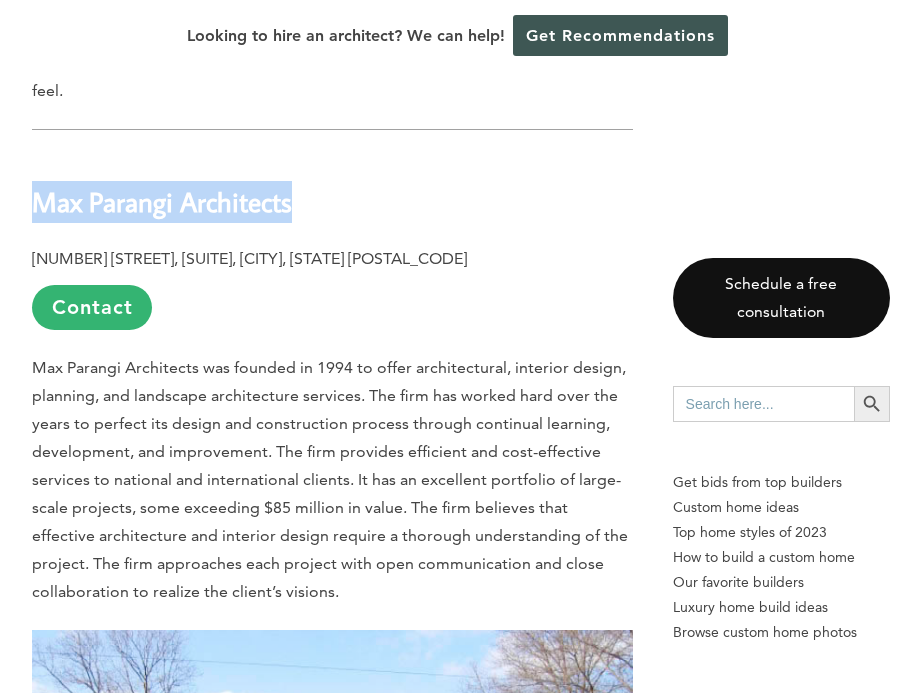 drag, startPoint x: 301, startPoint y: 204, endPoint x: 33, endPoint y: 193, distance: 268.22565 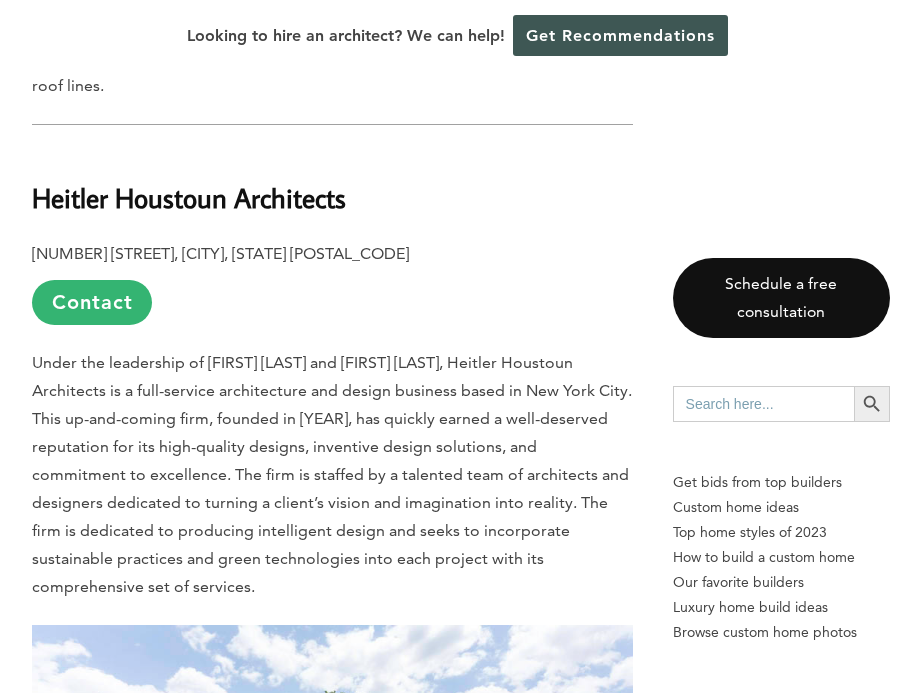 scroll, scrollTop: 11378, scrollLeft: 0, axis: vertical 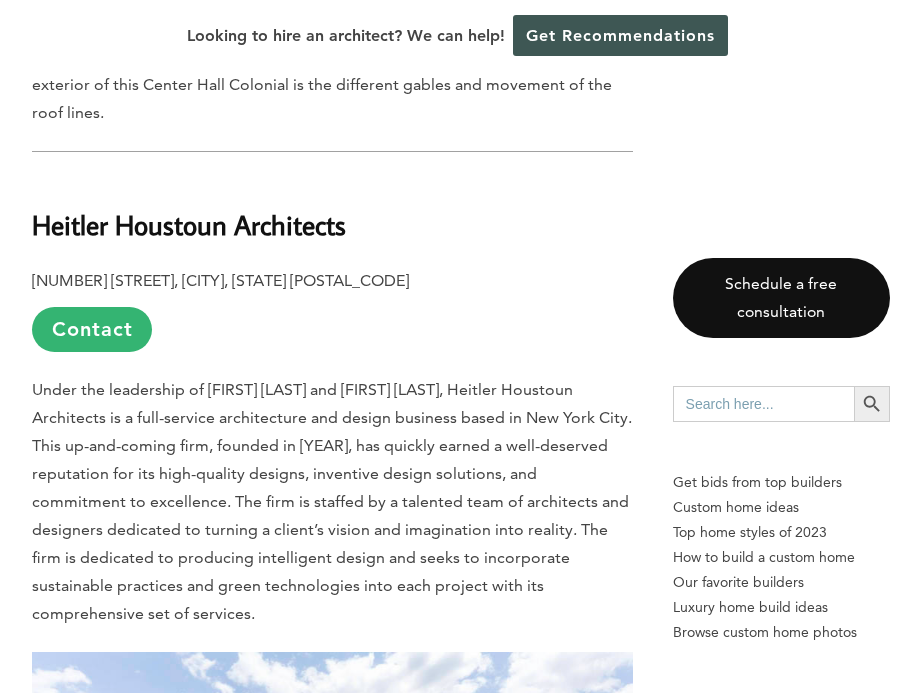 click on "Heitler Houstoun Architects" at bounding box center [332, 210] 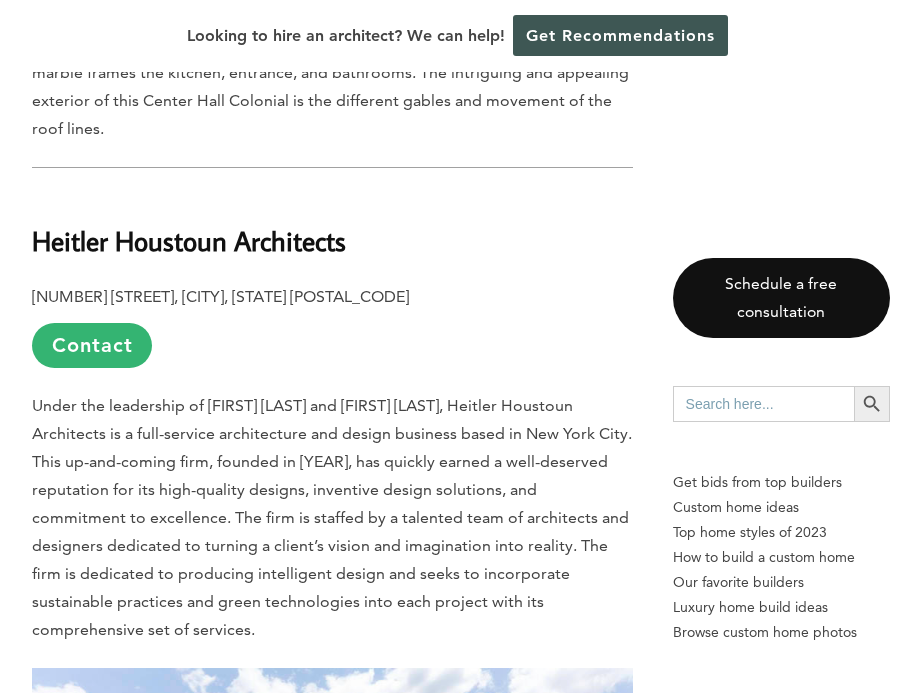 scroll, scrollTop: 11348, scrollLeft: 0, axis: vertical 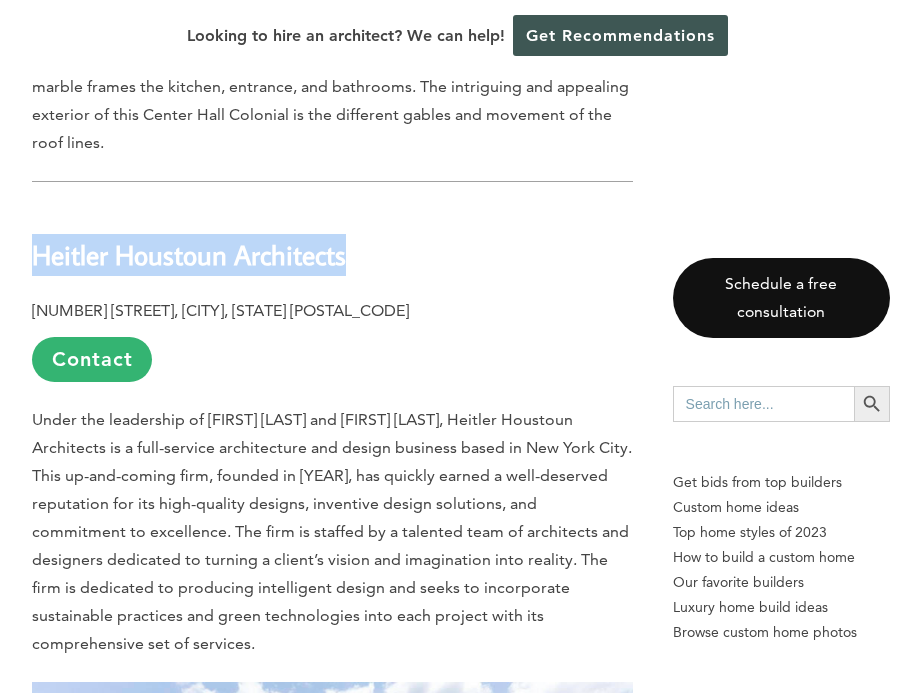 drag, startPoint x: 361, startPoint y: 249, endPoint x: 28, endPoint y: 257, distance: 333.09607 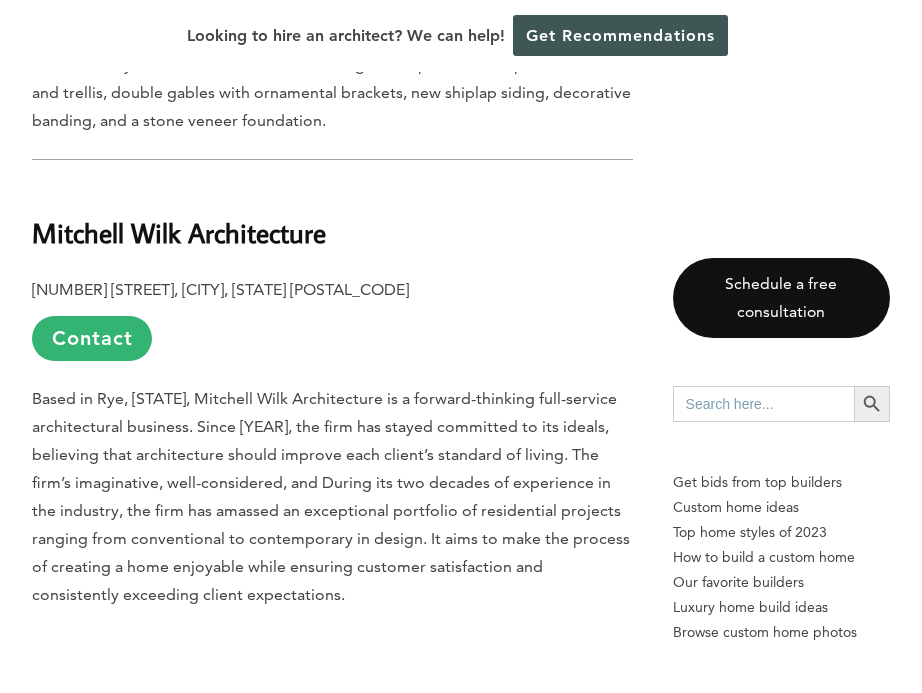 scroll, scrollTop: 12542, scrollLeft: 0, axis: vertical 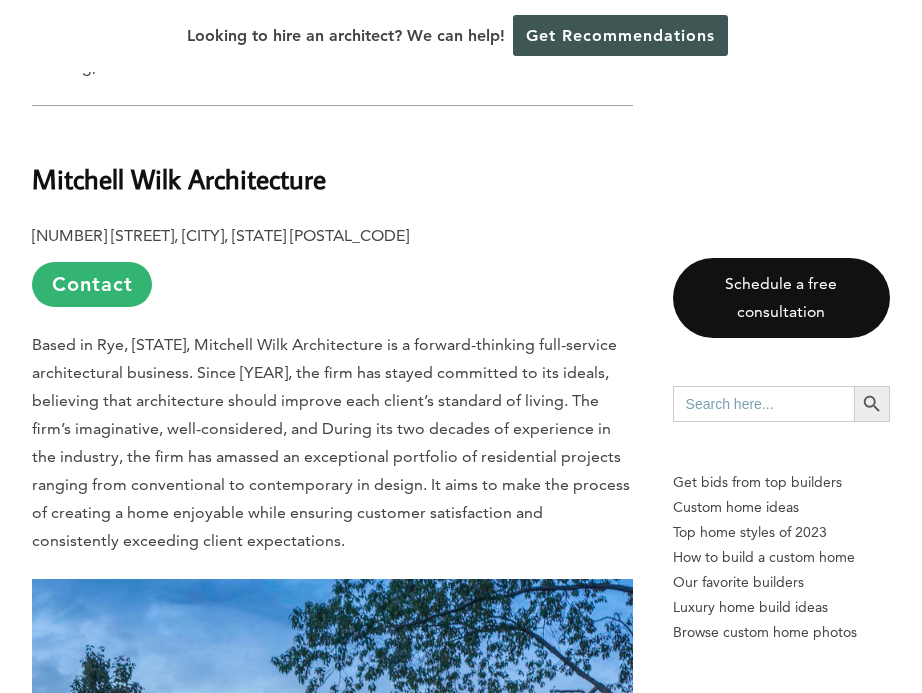 click on "Mitchell Wilk Architecture" at bounding box center [332, 164] 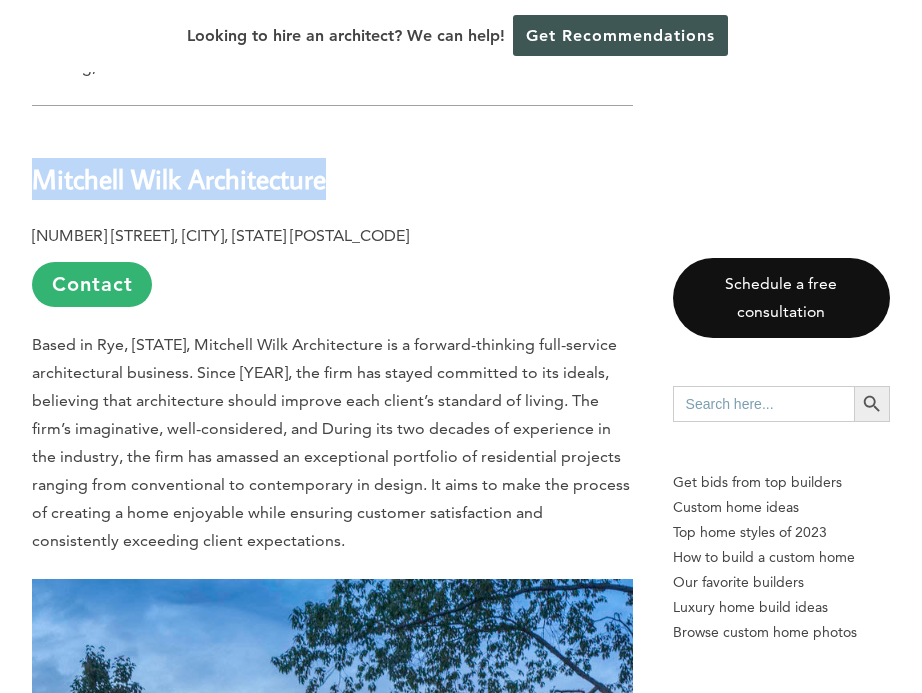 click on "Mitchell Wilk Architecture" at bounding box center (332, 164) 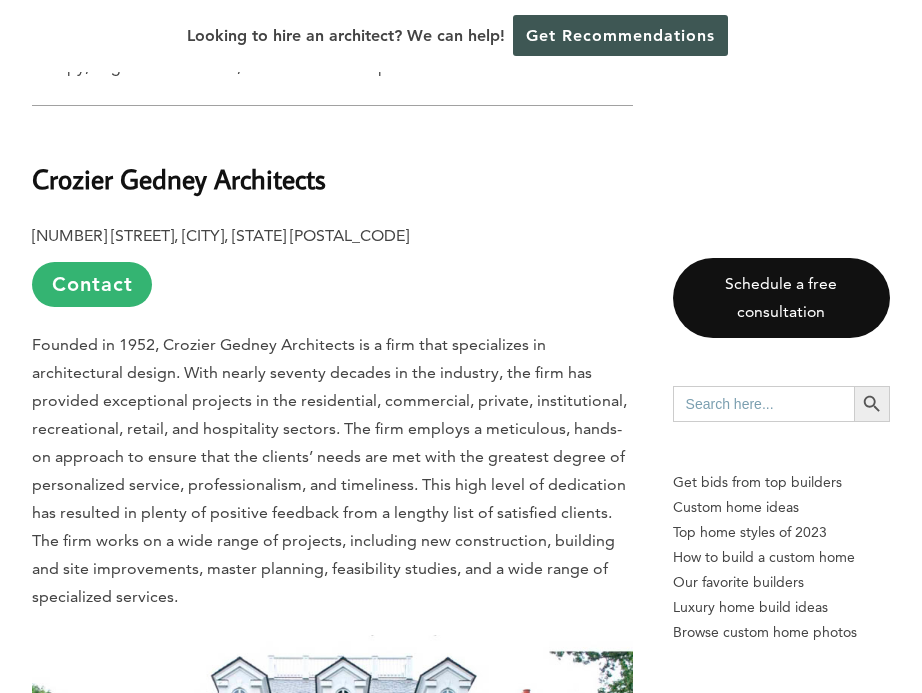 scroll, scrollTop: 13847, scrollLeft: 0, axis: vertical 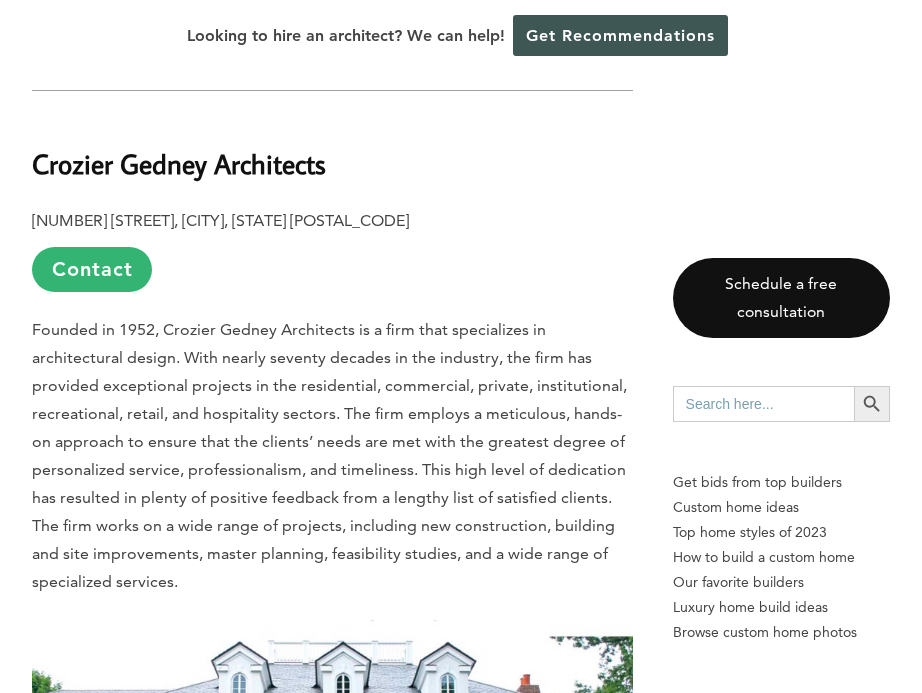 click on "Crozier Gedney Architects" at bounding box center [332, 149] 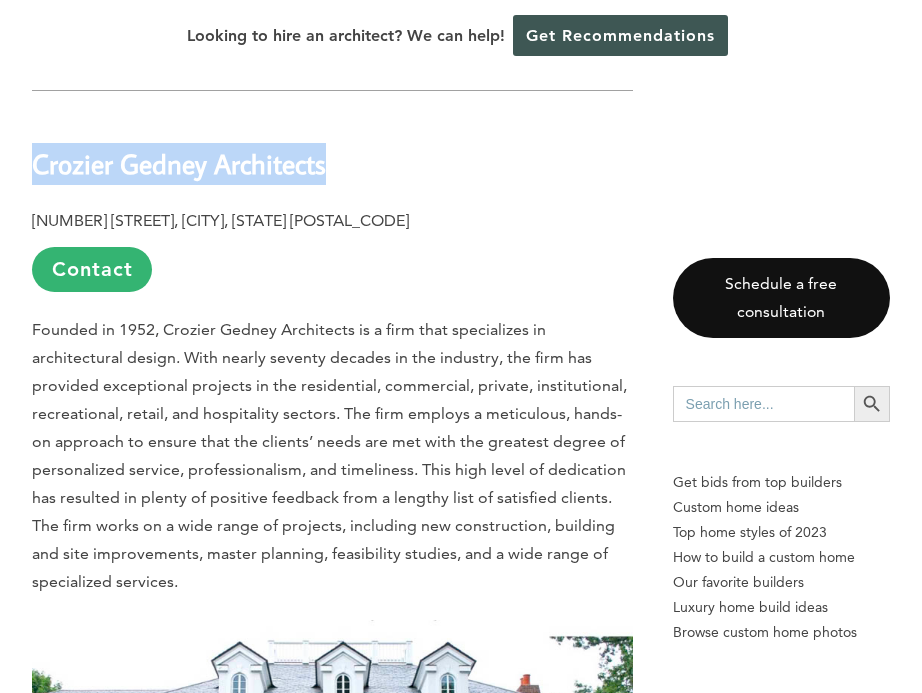 drag, startPoint x: 329, startPoint y: 157, endPoint x: 24, endPoint y: 152, distance: 305.041 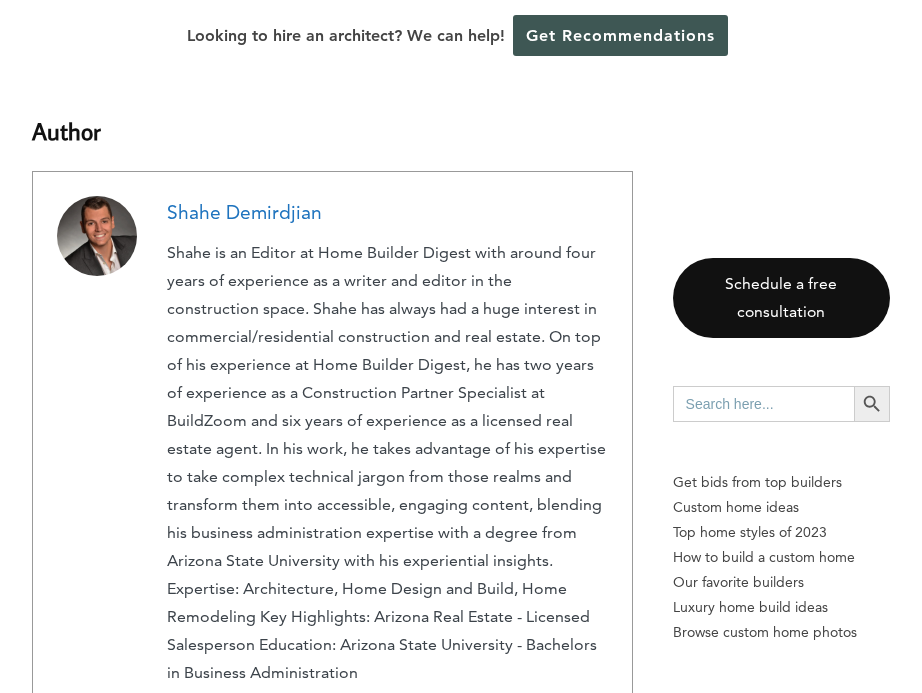 scroll, scrollTop: 17117, scrollLeft: 0, axis: vertical 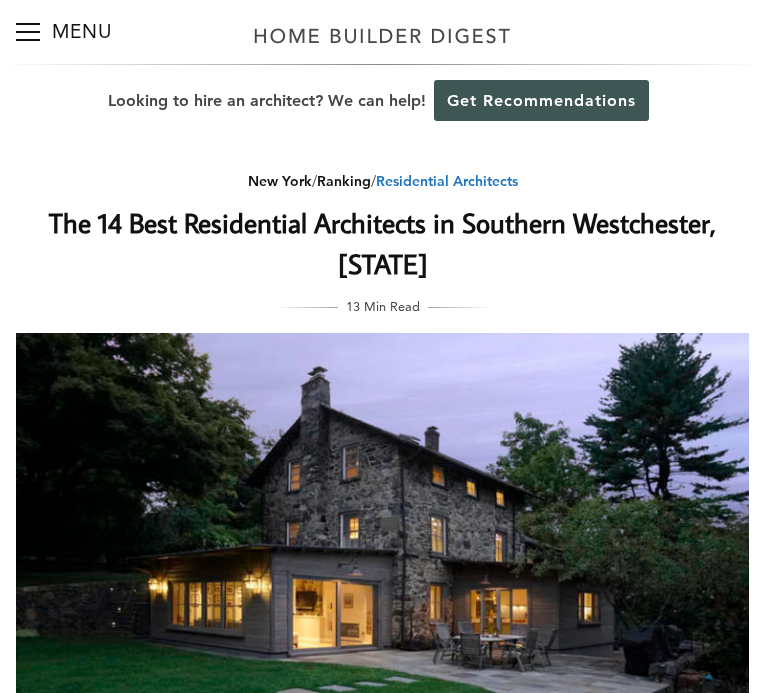 click on "Residential Architects" at bounding box center (447, 181) 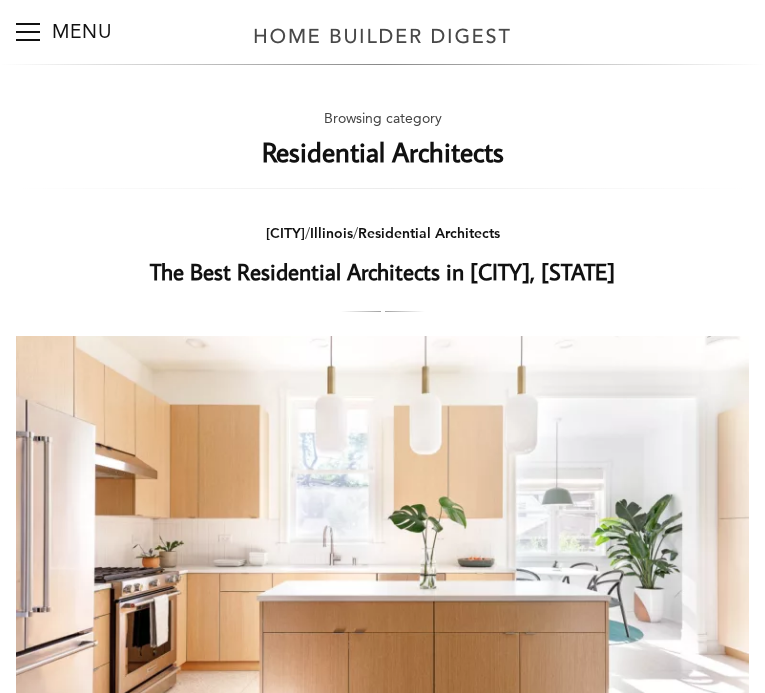 scroll, scrollTop: 0, scrollLeft: 0, axis: both 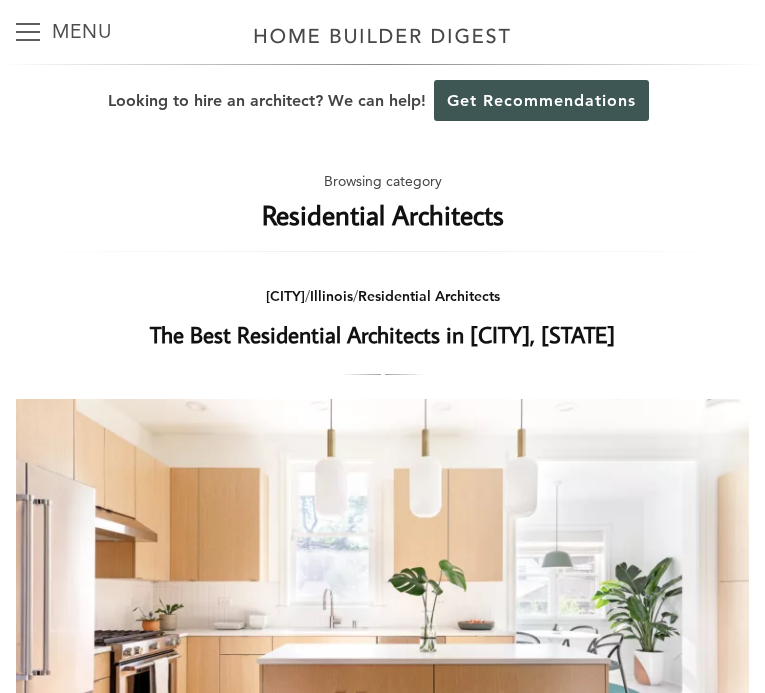 click on "Menu" at bounding box center [28, 32] 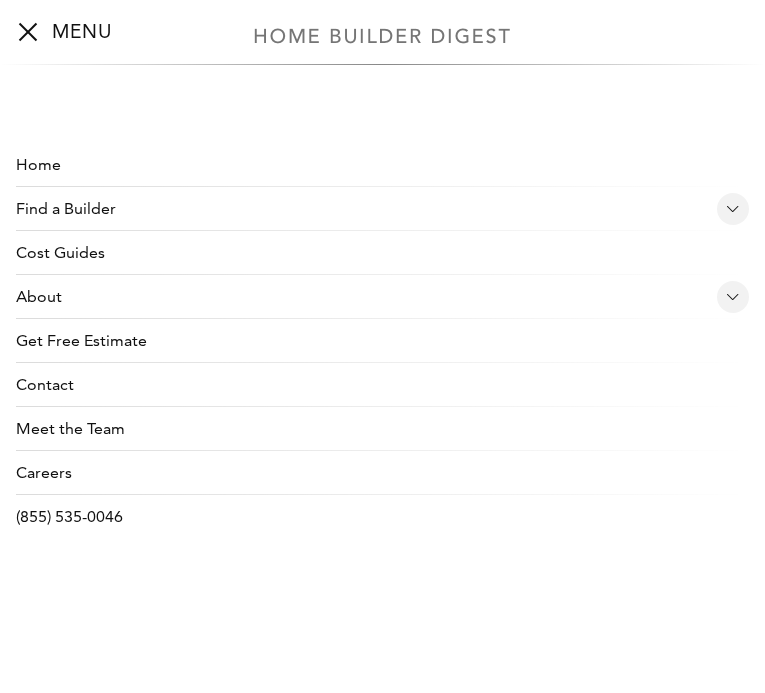 click at bounding box center [382, 35] 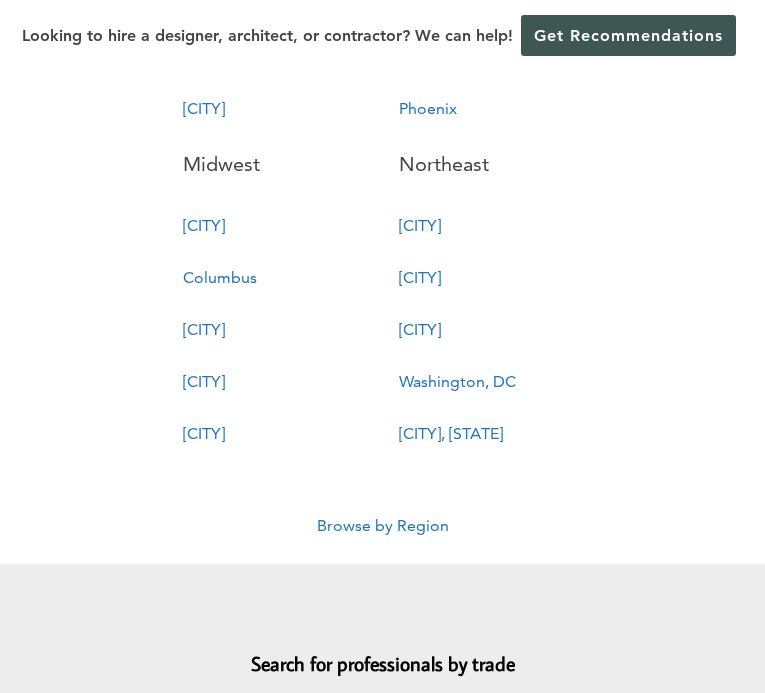 scroll, scrollTop: 1525, scrollLeft: 0, axis: vertical 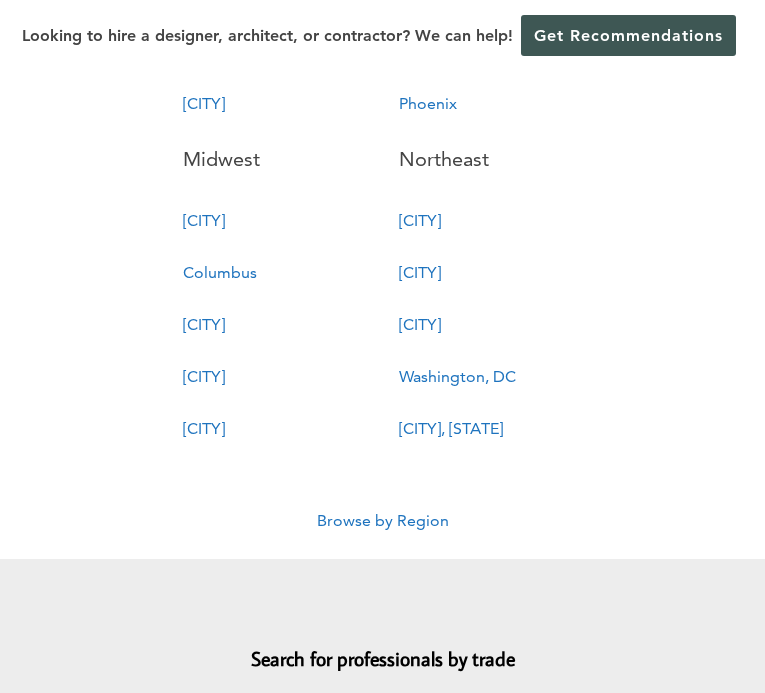 click on "New York, NY" at bounding box center [451, 428] 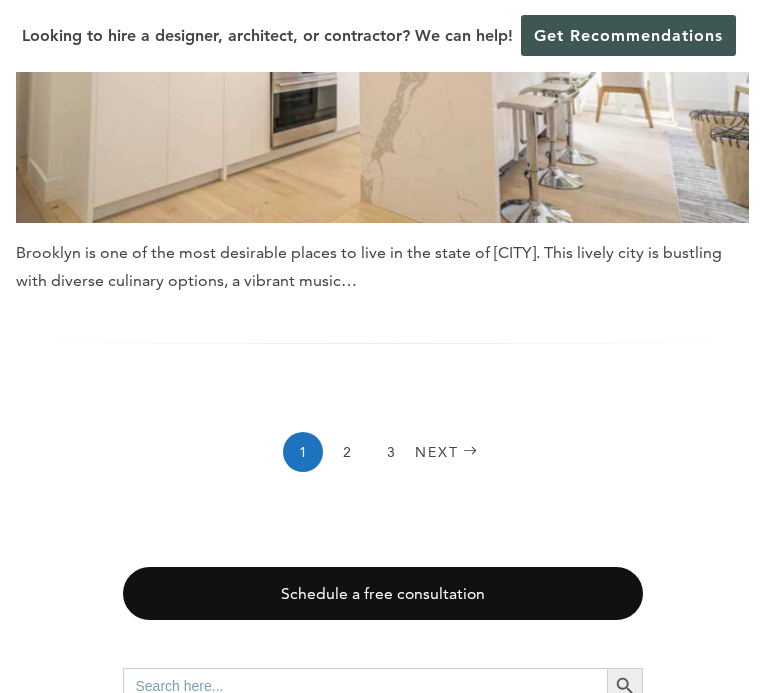 scroll, scrollTop: 6701, scrollLeft: 0, axis: vertical 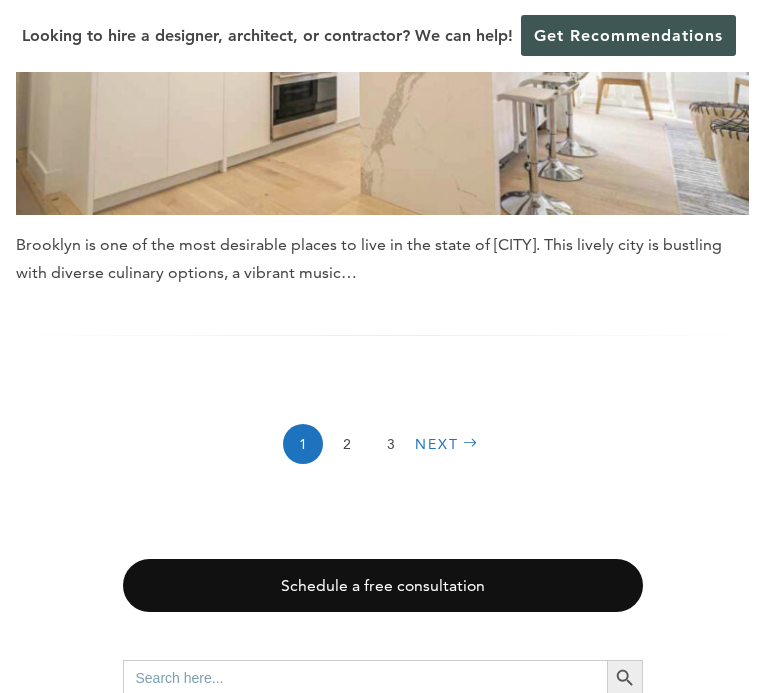 click on "Next" at bounding box center [449, 444] 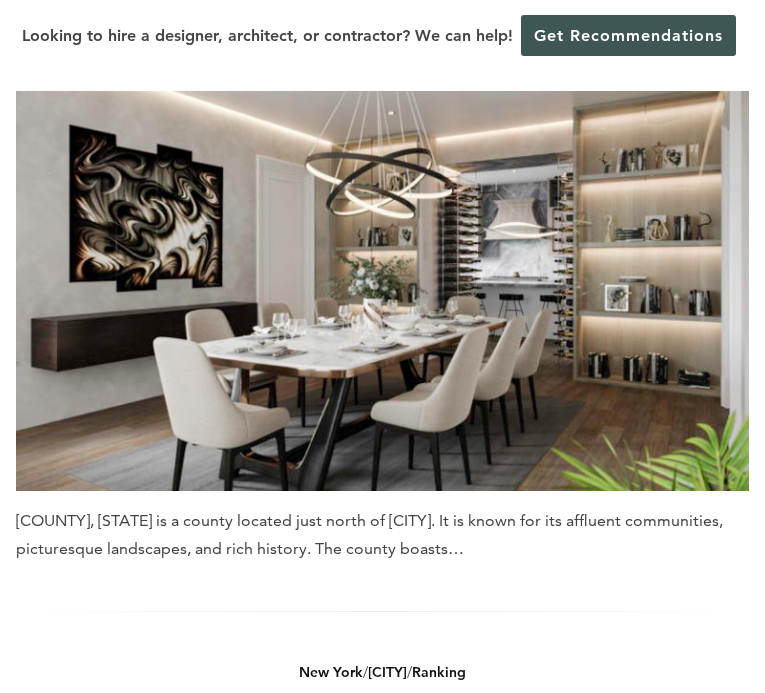 scroll, scrollTop: 269, scrollLeft: 0, axis: vertical 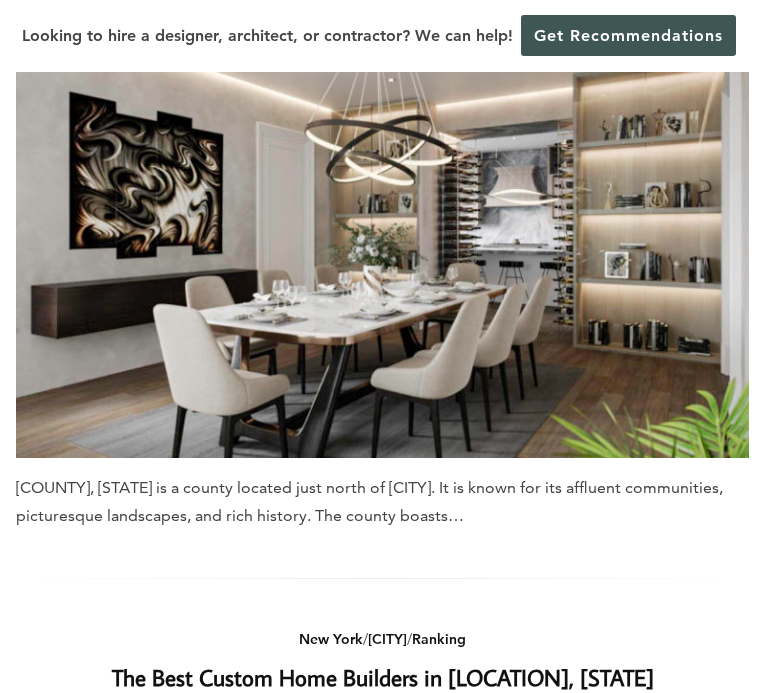 click at bounding box center (382, 258) 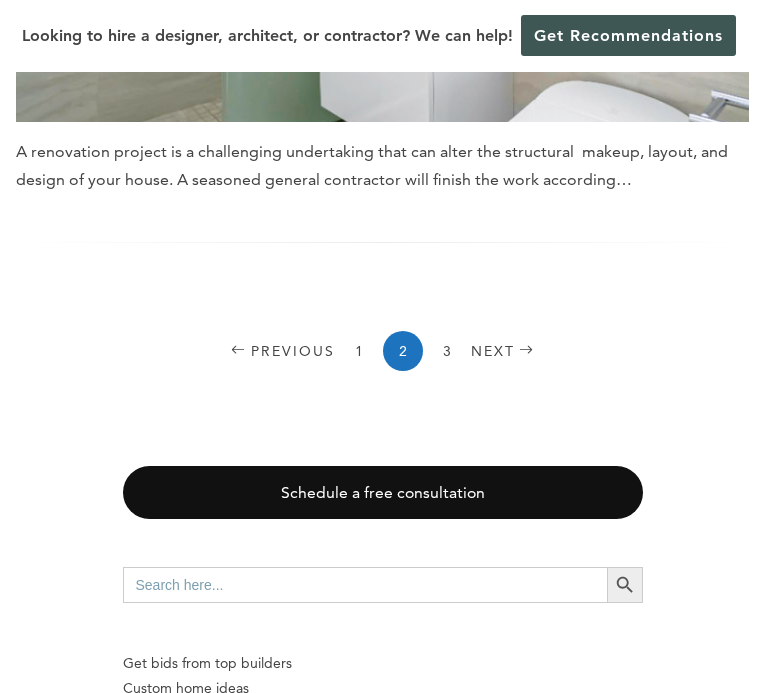 scroll, scrollTop: 6816, scrollLeft: 0, axis: vertical 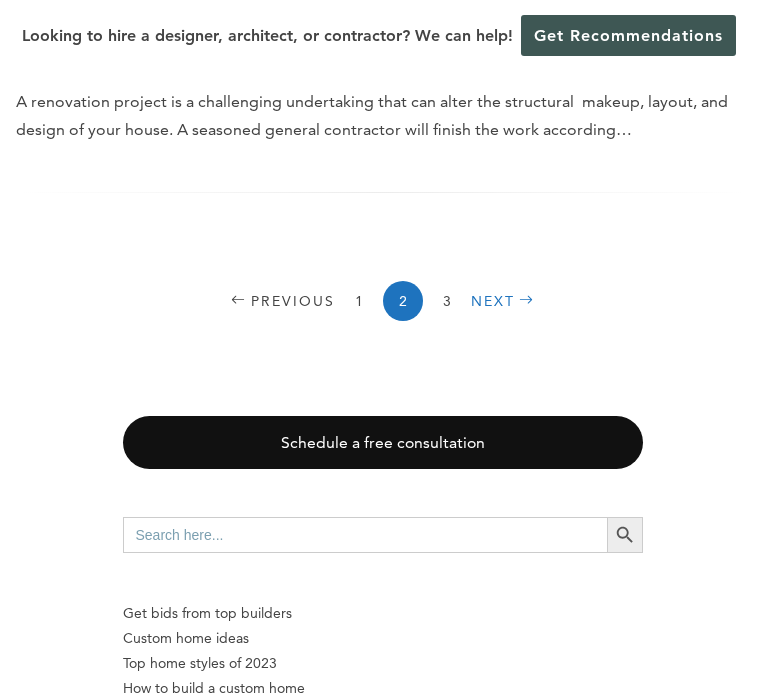 click on "Next" at bounding box center [505, 301] 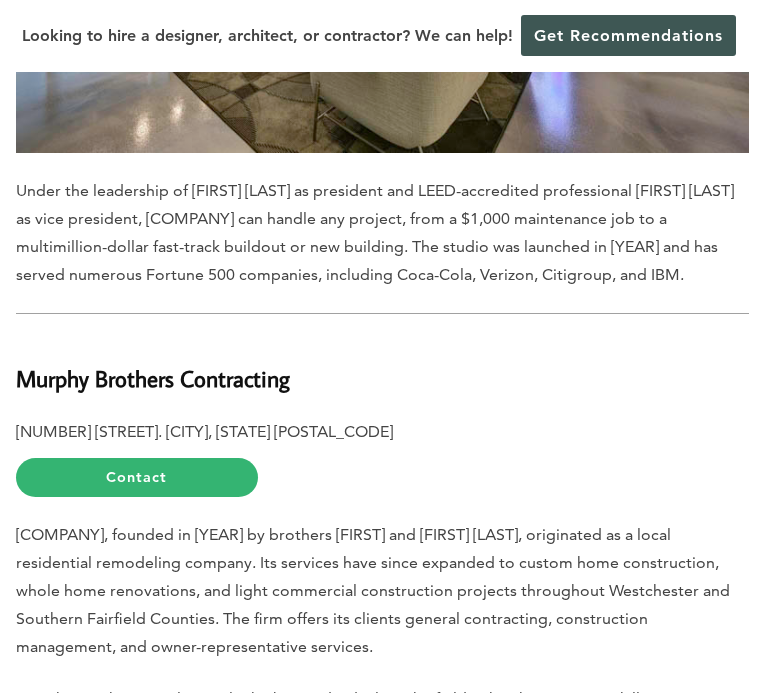 scroll, scrollTop: 3823, scrollLeft: 0, axis: vertical 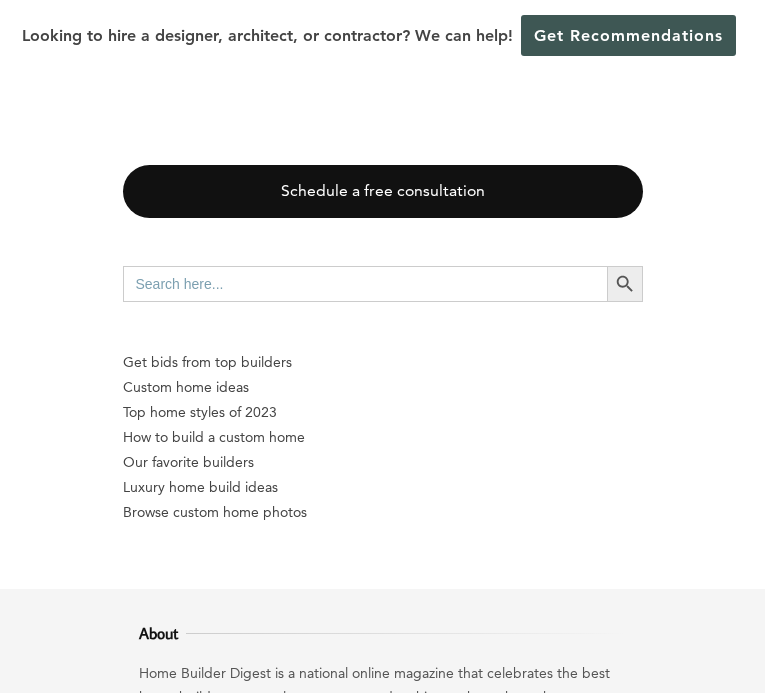 click on "Search for:" at bounding box center [365, 284] 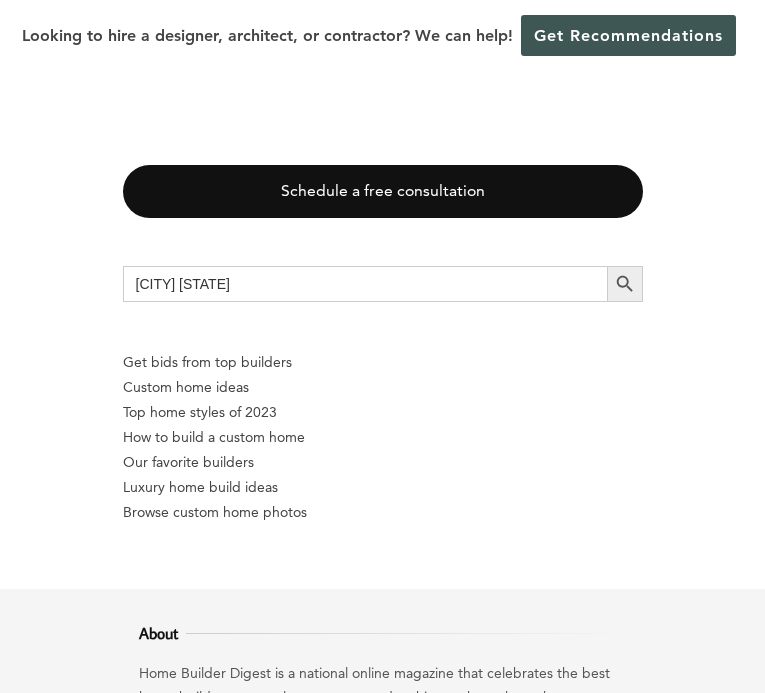 type on "[CITY] [STATE]" 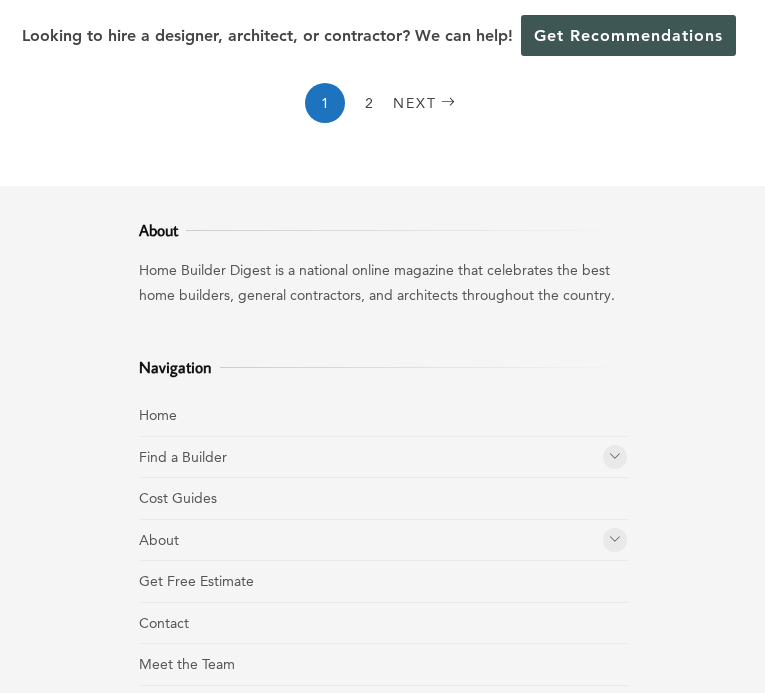 scroll, scrollTop: 5655, scrollLeft: 0, axis: vertical 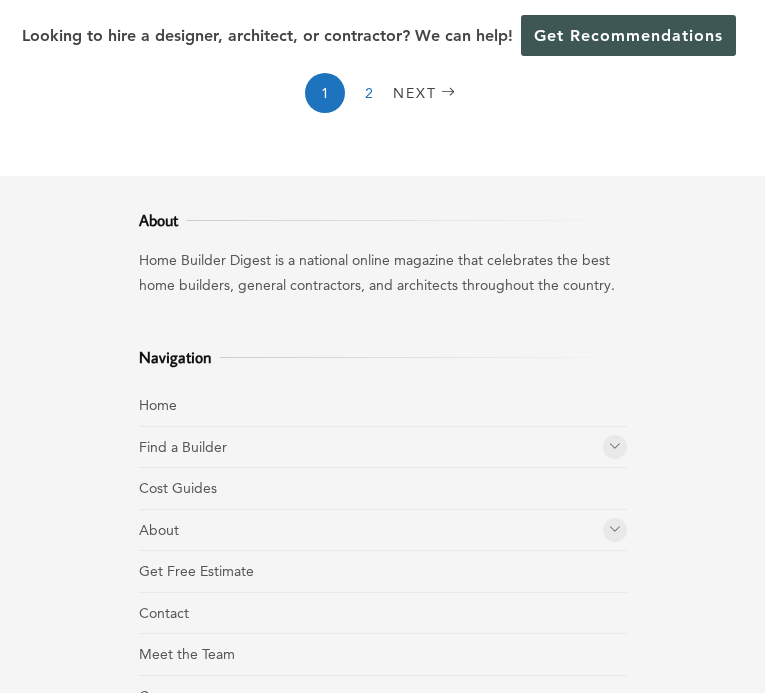 click on "2" at bounding box center [369, 93] 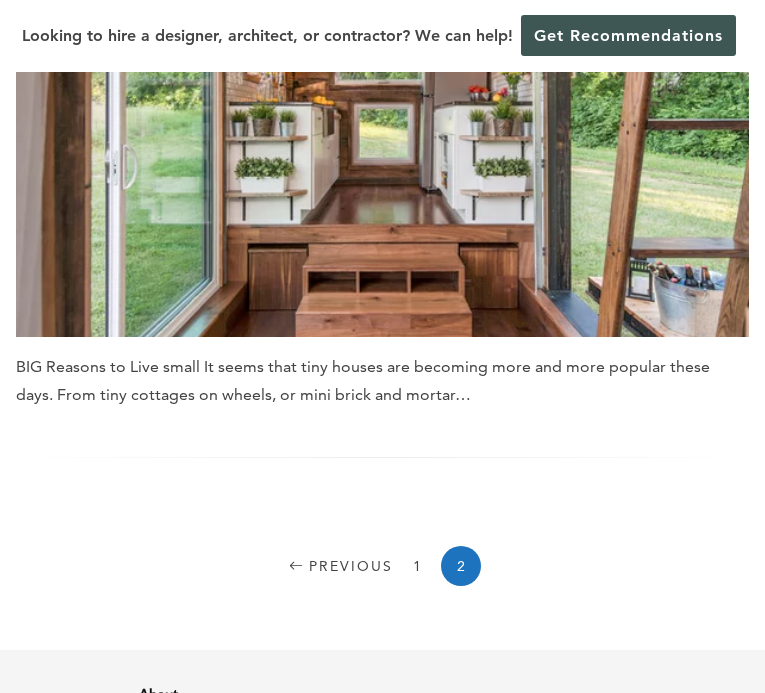 scroll, scrollTop: 1939, scrollLeft: 0, axis: vertical 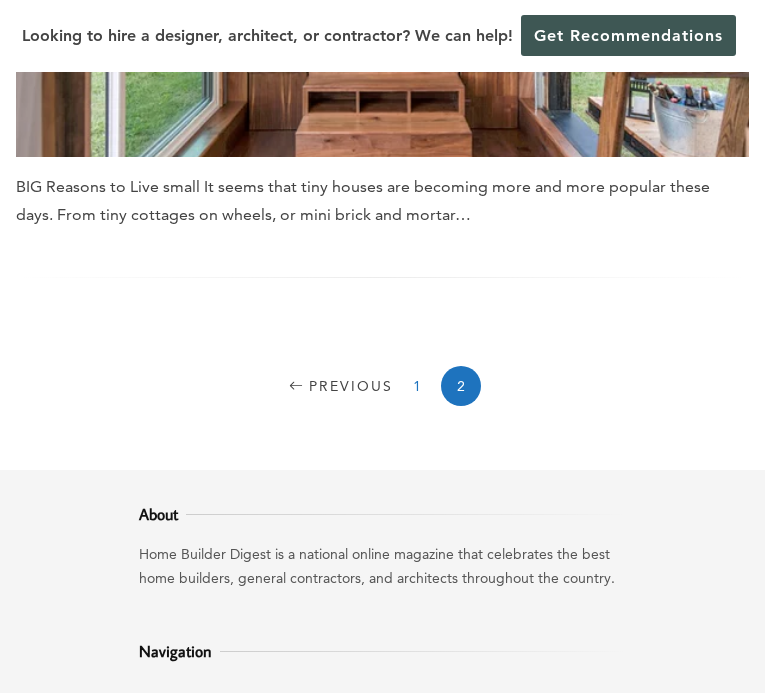 click on "1" at bounding box center (417, 386) 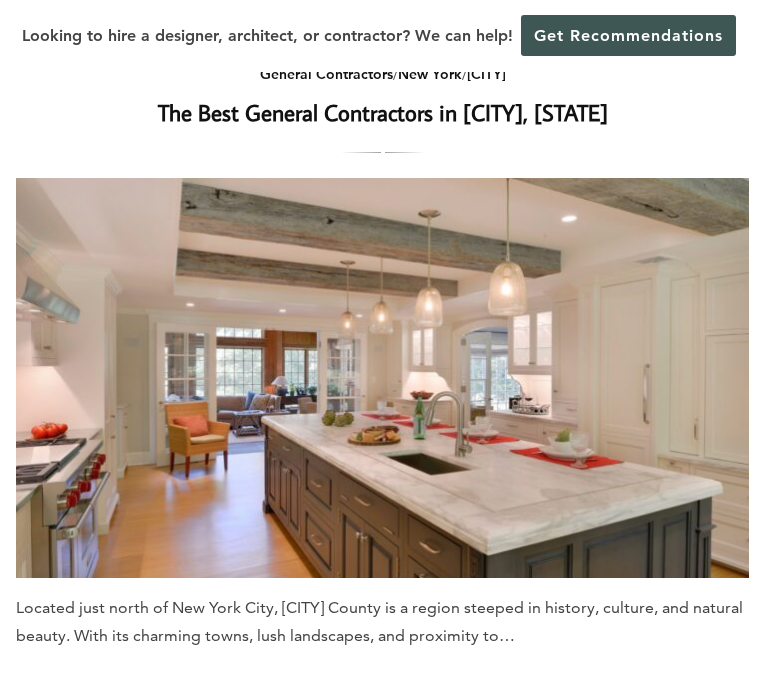 scroll, scrollTop: 864, scrollLeft: 0, axis: vertical 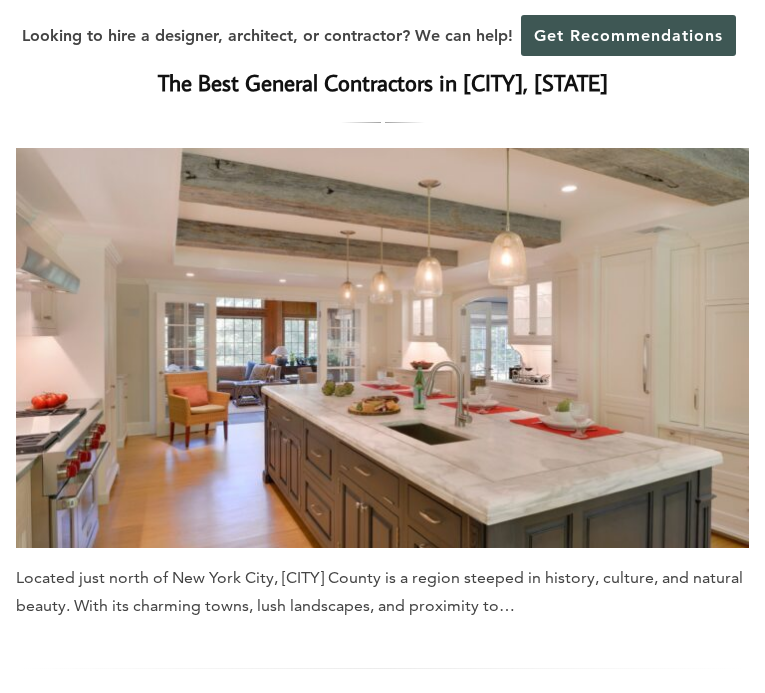 click at bounding box center (382, 348) 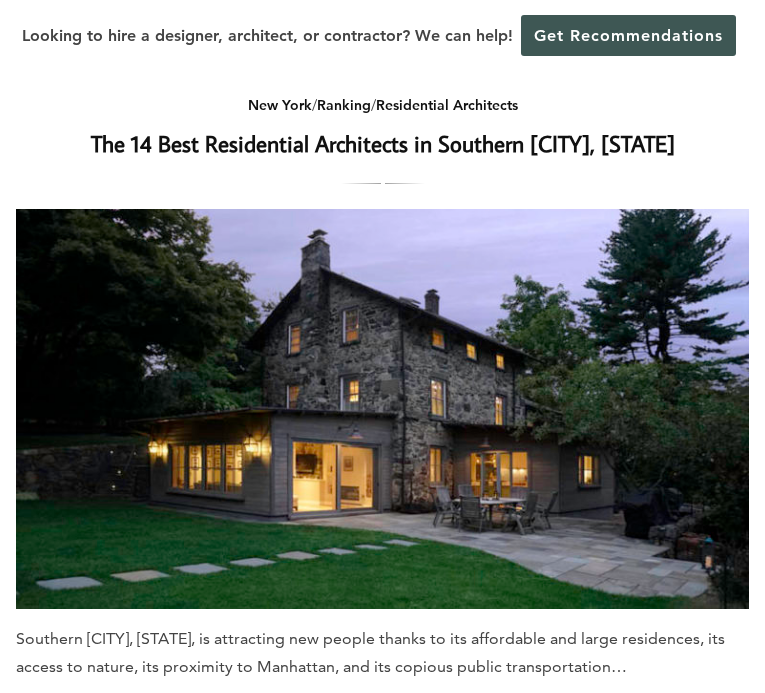 scroll, scrollTop: 2176, scrollLeft: 0, axis: vertical 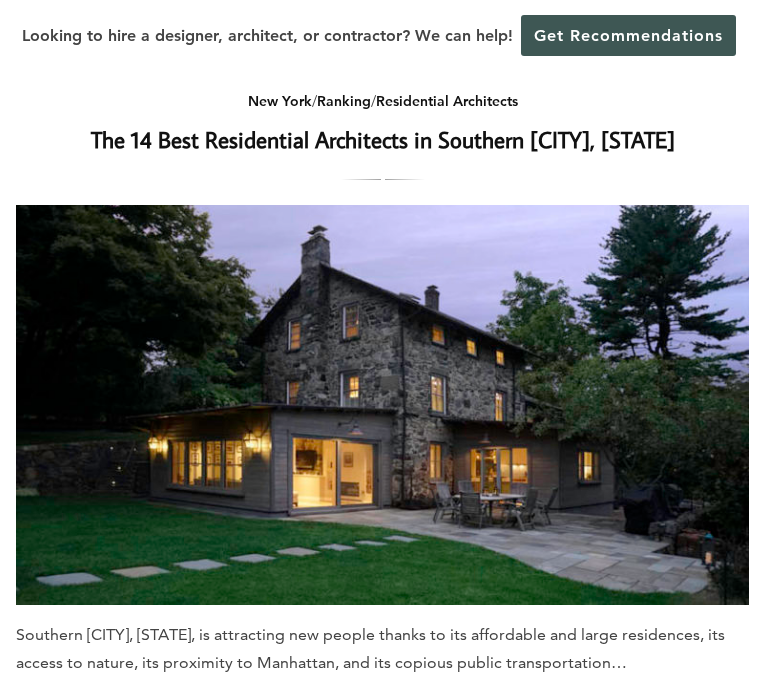 click at bounding box center (382, 405) 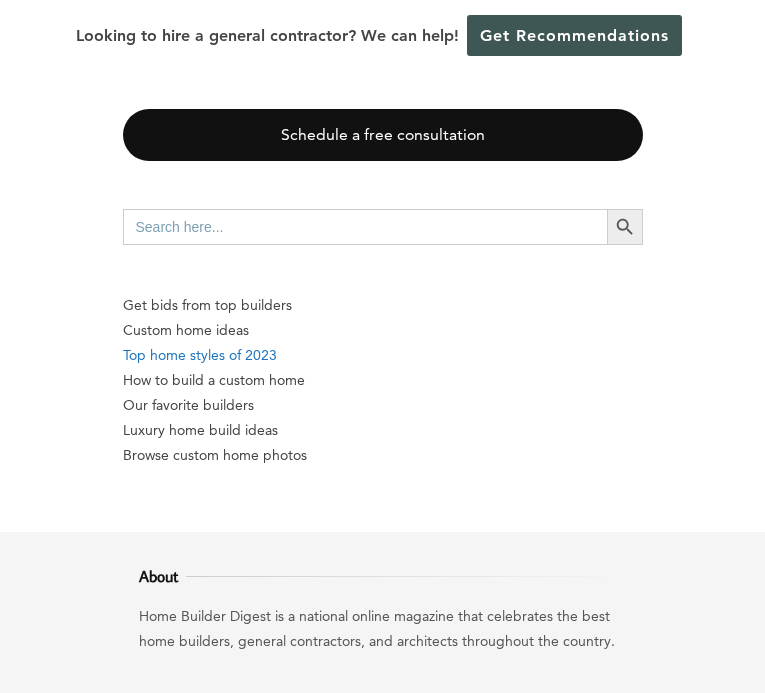 scroll, scrollTop: 6821, scrollLeft: 0, axis: vertical 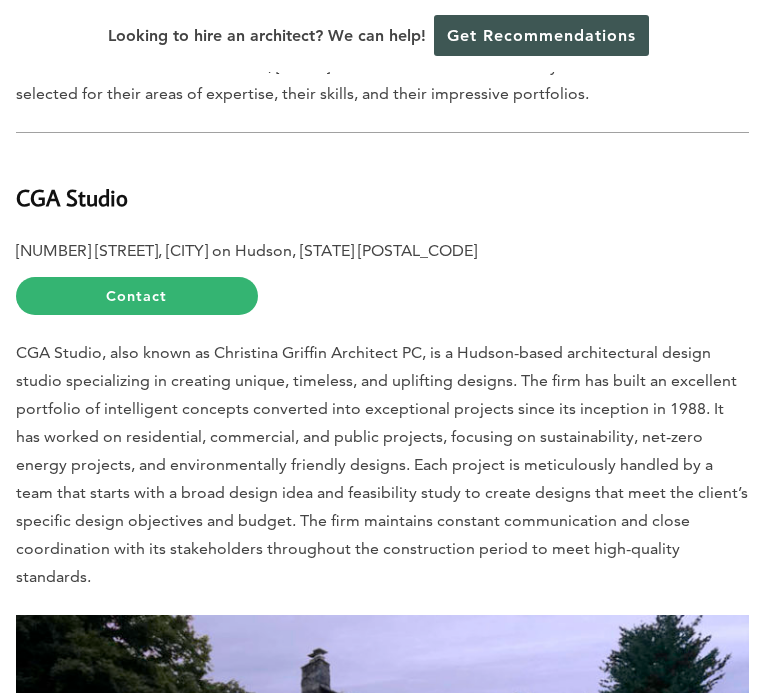 click on "CGA Studio" at bounding box center (72, 197) 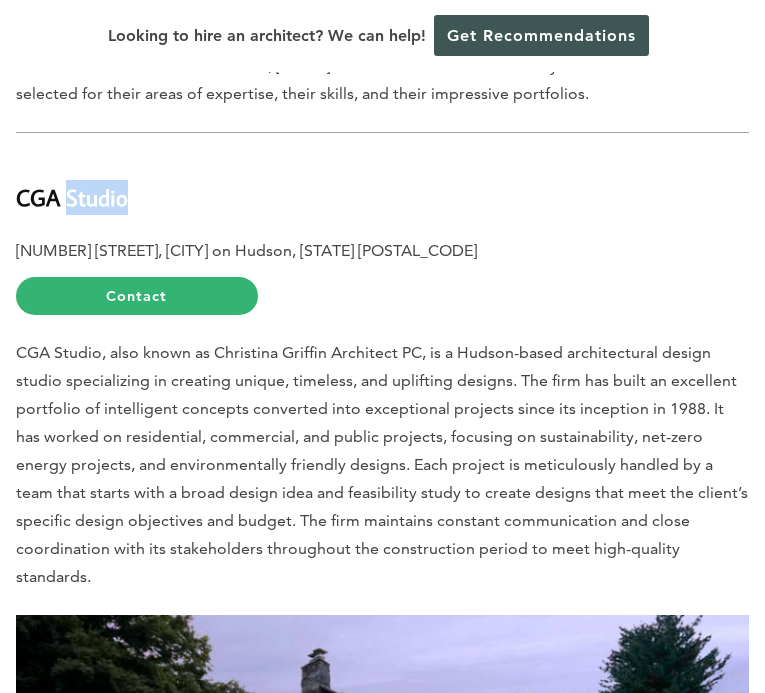click on "CGA Studio" at bounding box center [72, 197] 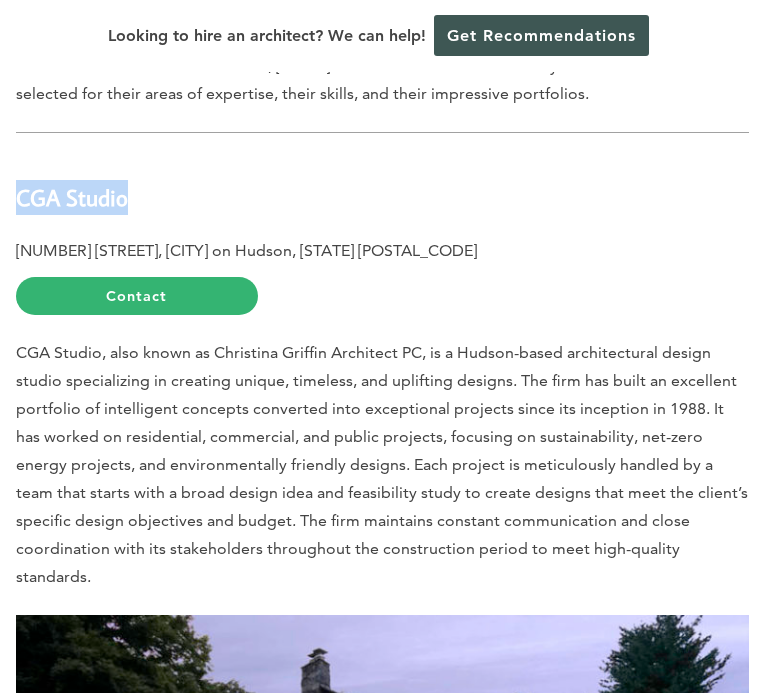 click on "CGA Studio" at bounding box center [72, 197] 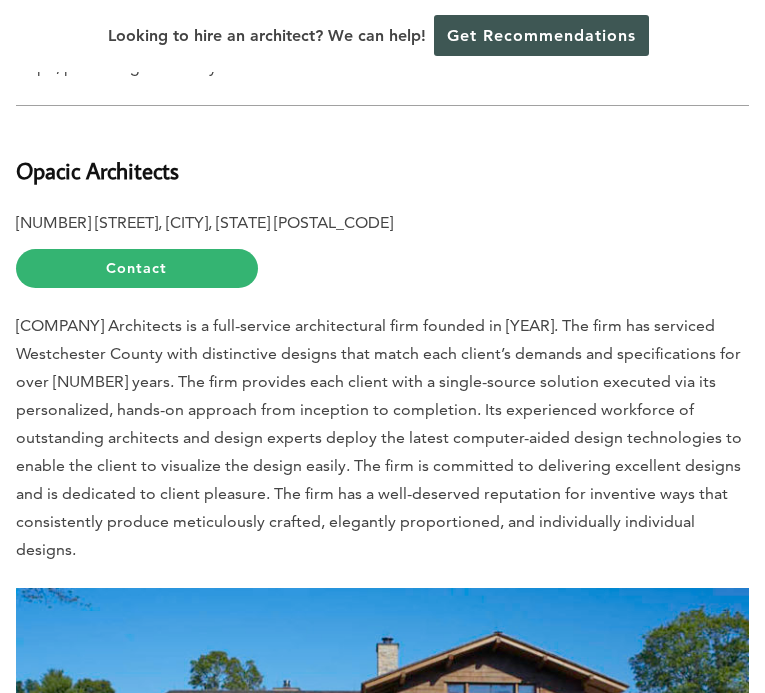 scroll, scrollTop: 5568, scrollLeft: 0, axis: vertical 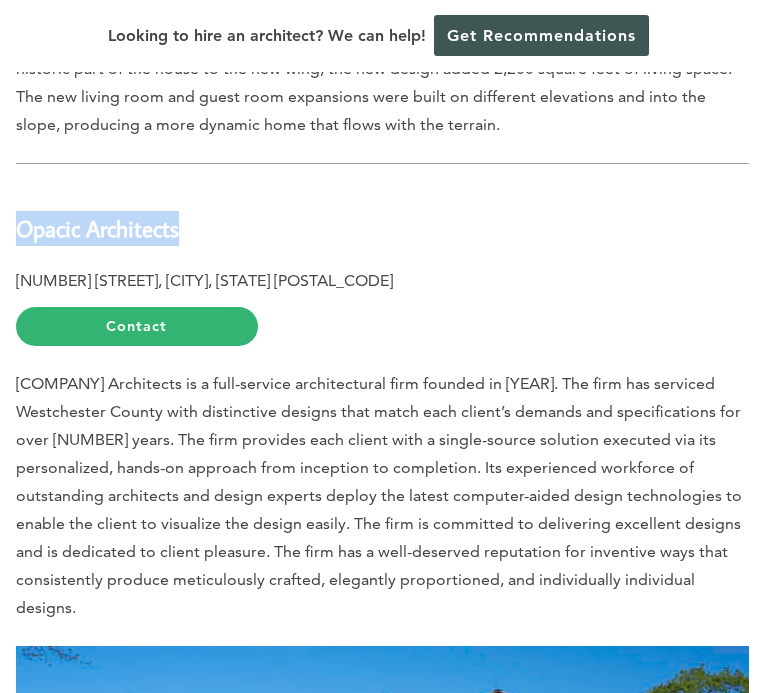 drag, startPoint x: 189, startPoint y: 204, endPoint x: 16, endPoint y: 204, distance: 173 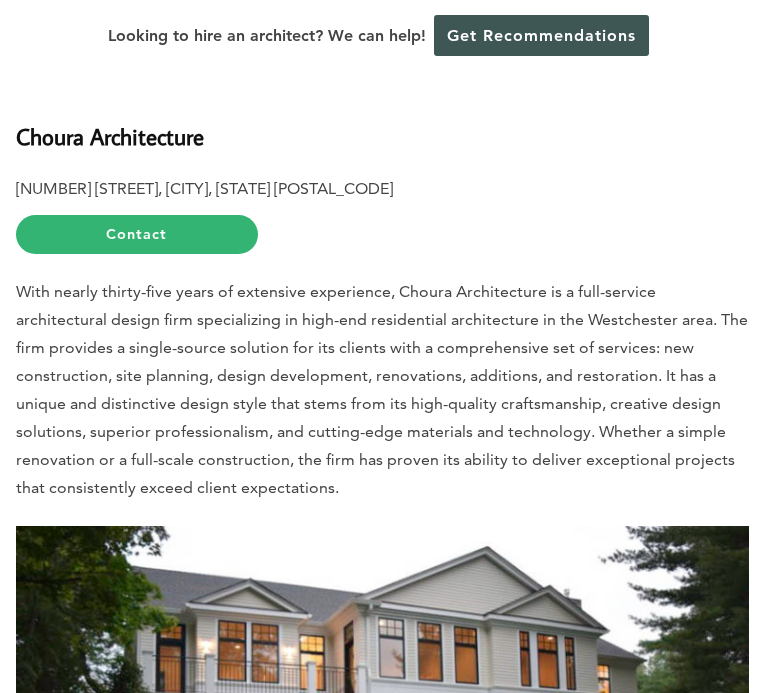 scroll, scrollTop: 6662, scrollLeft: 0, axis: vertical 